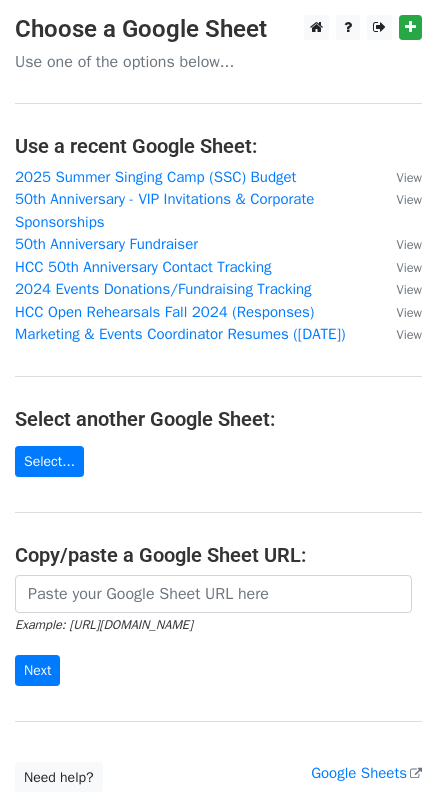 scroll, scrollTop: 0, scrollLeft: 0, axis: both 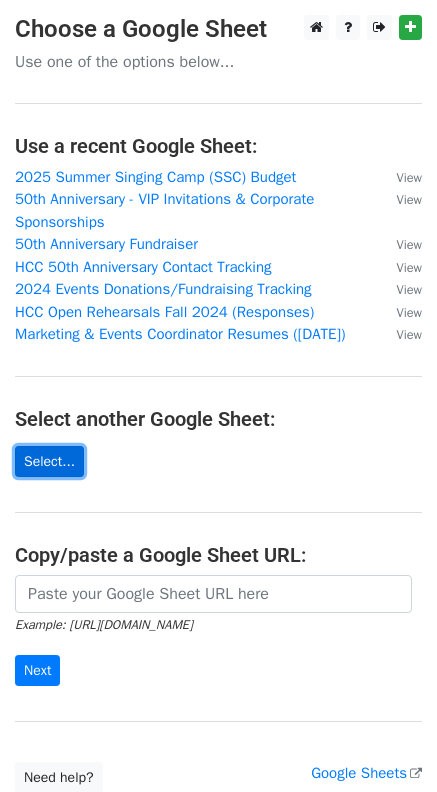 click on "Select..." at bounding box center (49, 461) 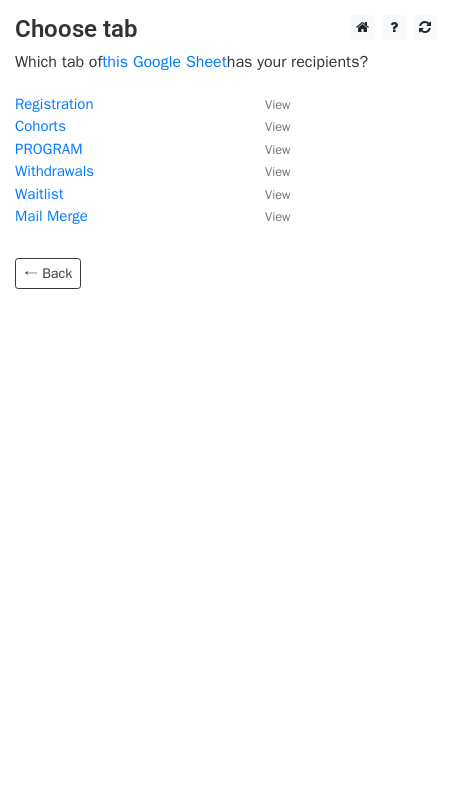 scroll, scrollTop: 0, scrollLeft: 0, axis: both 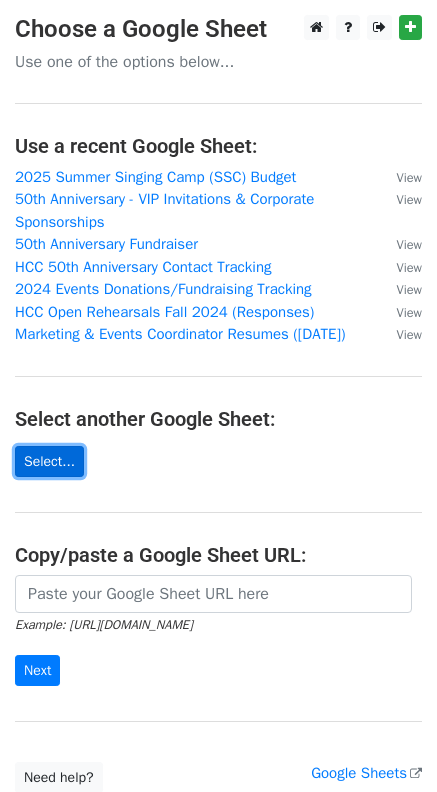 click on "Select..." at bounding box center (49, 461) 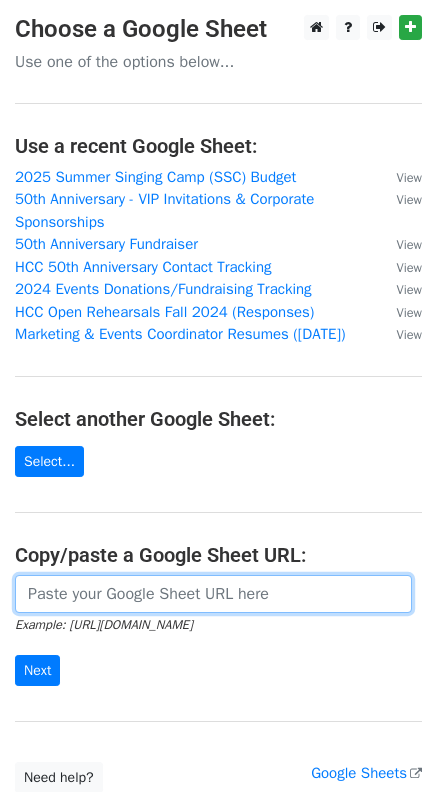 click at bounding box center (213, 594) 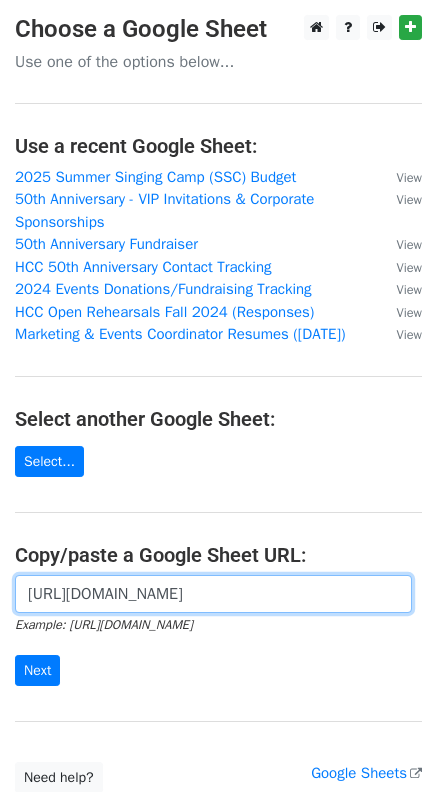 scroll, scrollTop: 0, scrollLeft: 644, axis: horizontal 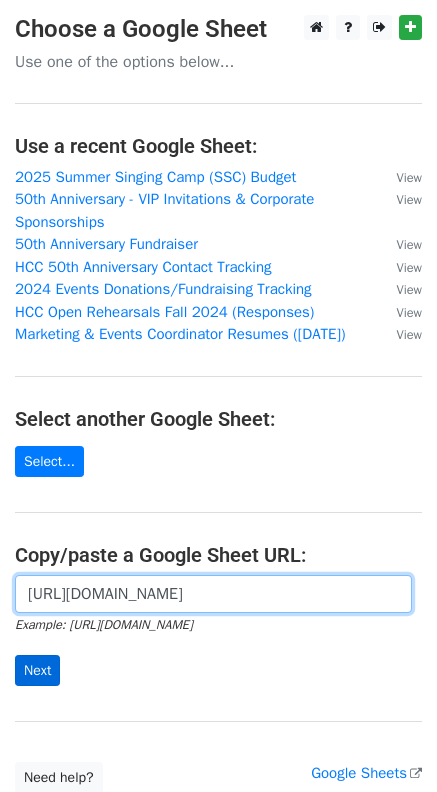 type on "https://docs.google.com/spreadsheets/d/1C0kNcNtDQI8R9qNbObaNsMzscWa3QkGmUabTkChmFX0/edit?gid=855136730#gid=855136730" 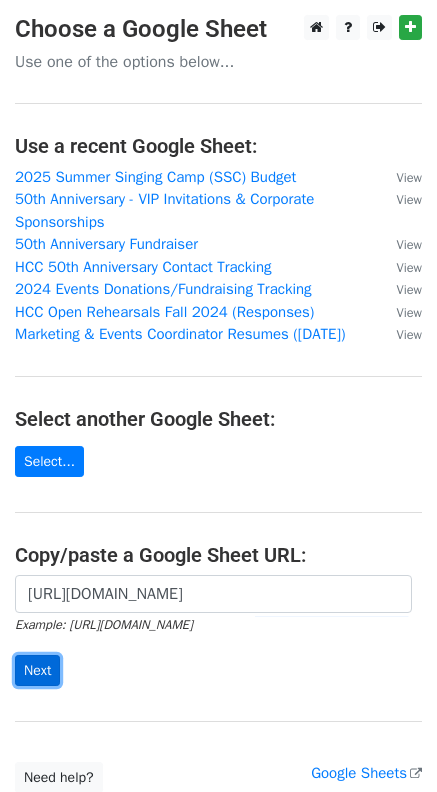 click on "Next" at bounding box center [37, 670] 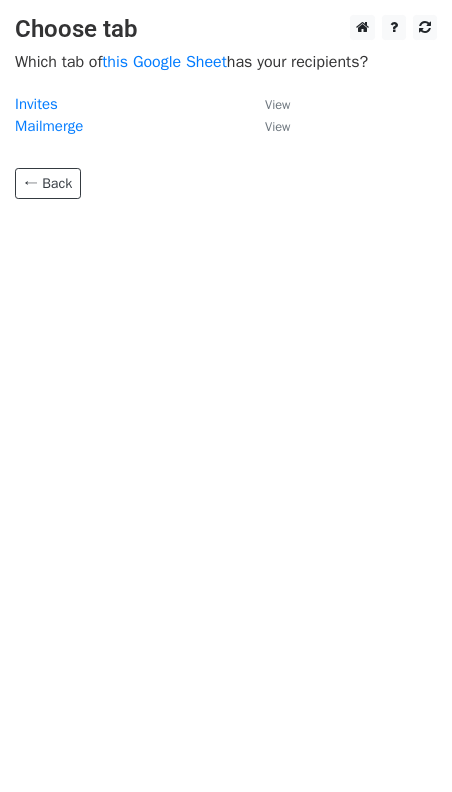 scroll, scrollTop: 0, scrollLeft: 0, axis: both 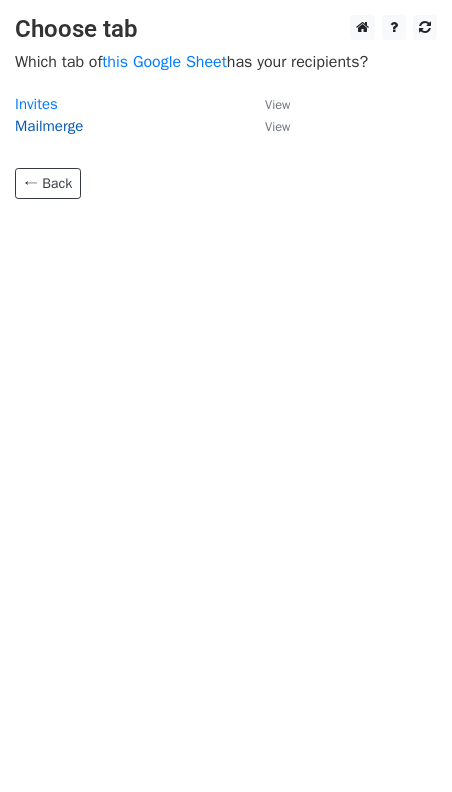 click on "Mailmerge" at bounding box center [49, 126] 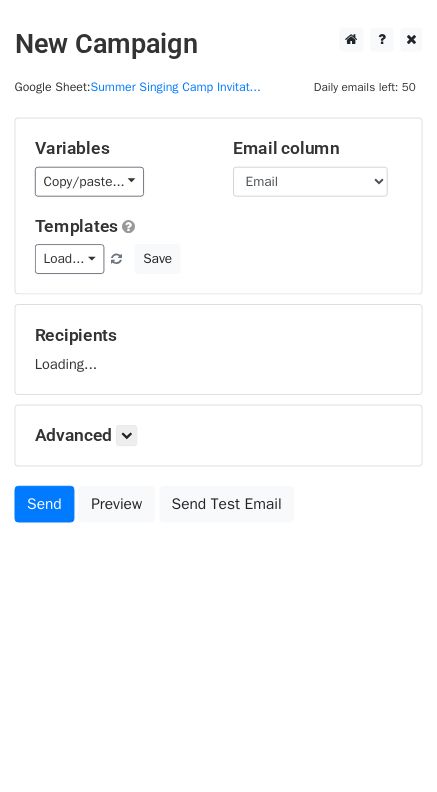 scroll, scrollTop: 0, scrollLeft: 0, axis: both 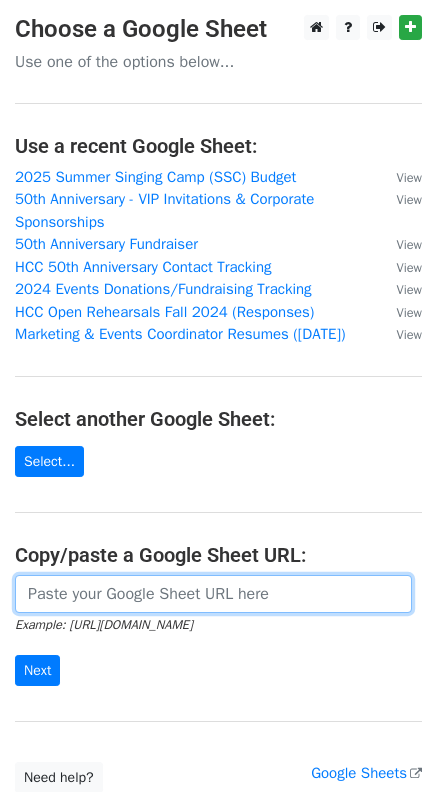 click on "Example:
https://docs.google.com/spreadsheets/d/abc/edit
Next" at bounding box center (218, 631) 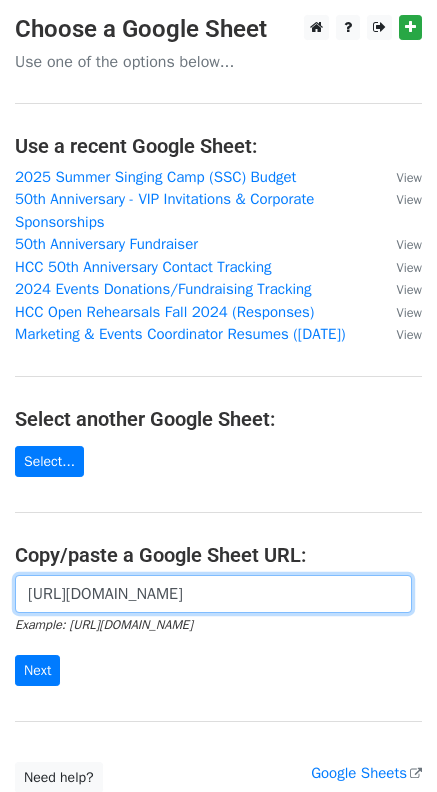 scroll, scrollTop: 0, scrollLeft: 644, axis: horizontal 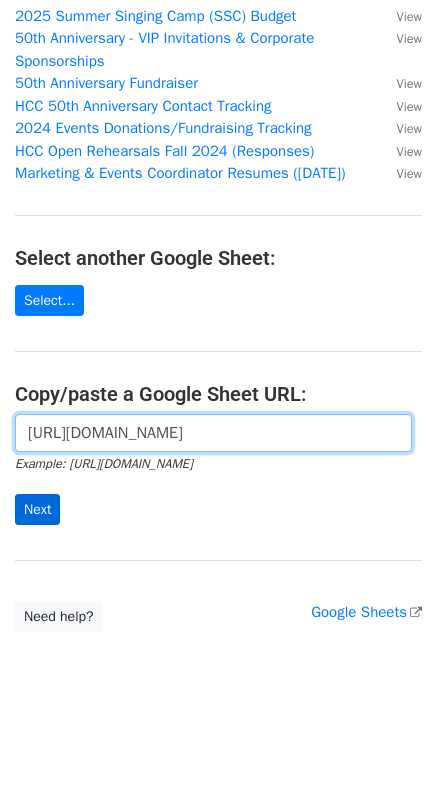 type on "https://docs.google.com/spreadsheets/d/1C0kNcNtDQI8R9qNbObaNsMzscWa3QkGmUabTkChmFX0/edit?gid=855136730#gid=855136730" 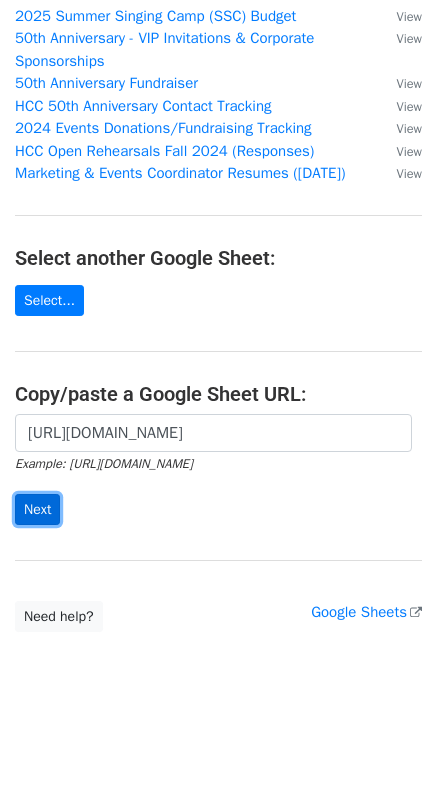 click on "Next" at bounding box center [37, 509] 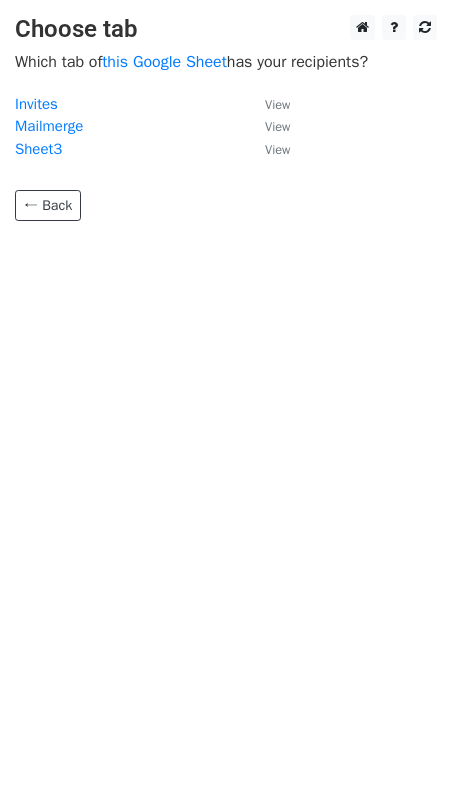 scroll, scrollTop: 0, scrollLeft: 0, axis: both 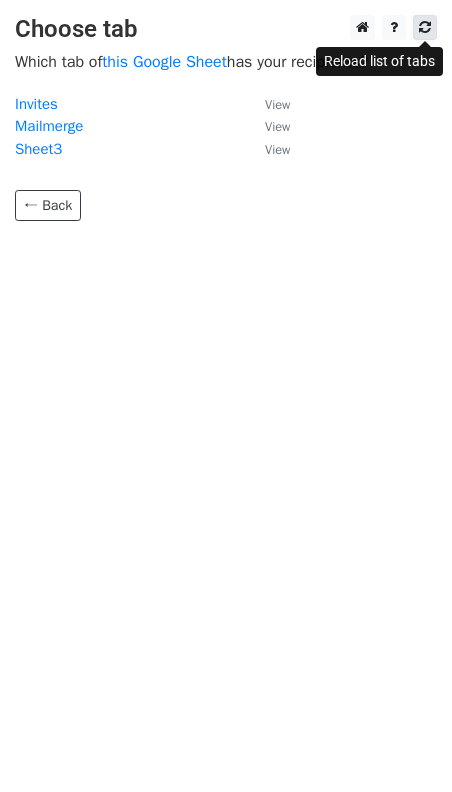 click at bounding box center [425, 27] 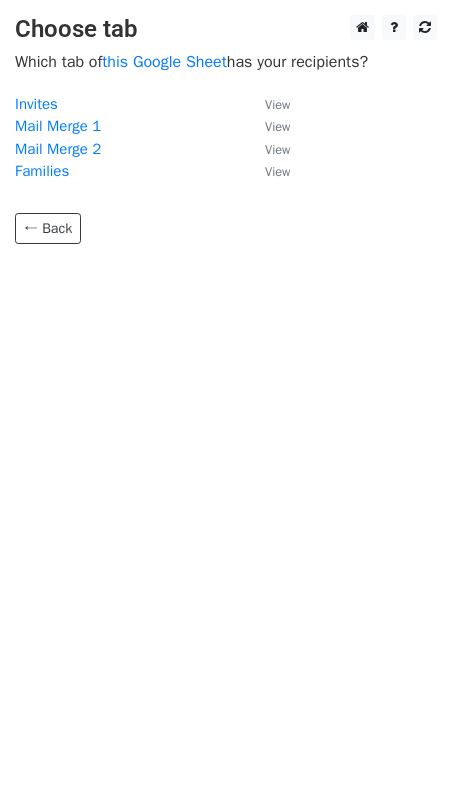 scroll, scrollTop: 0, scrollLeft: 0, axis: both 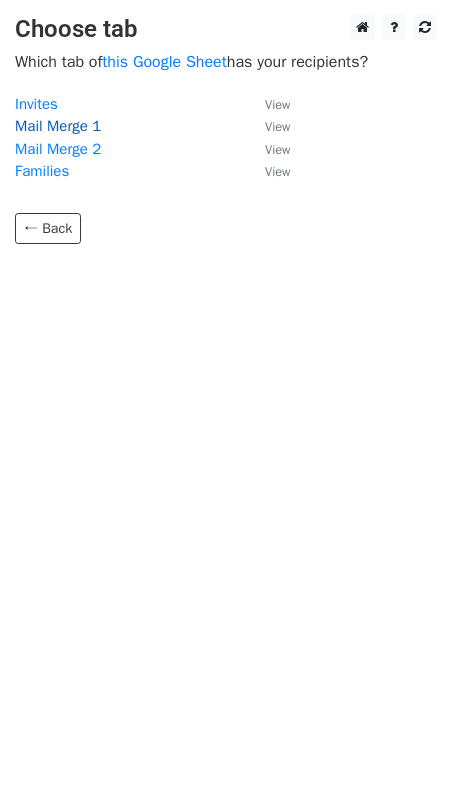 click on "Mail Merge 1" at bounding box center [58, 126] 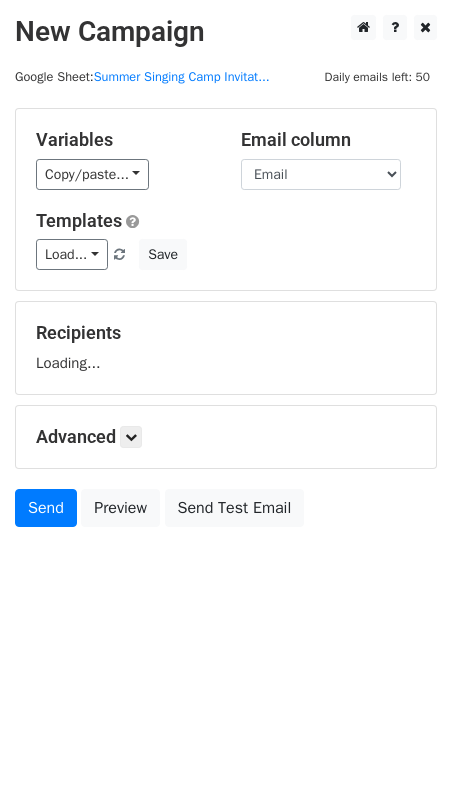 scroll, scrollTop: 0, scrollLeft: 0, axis: both 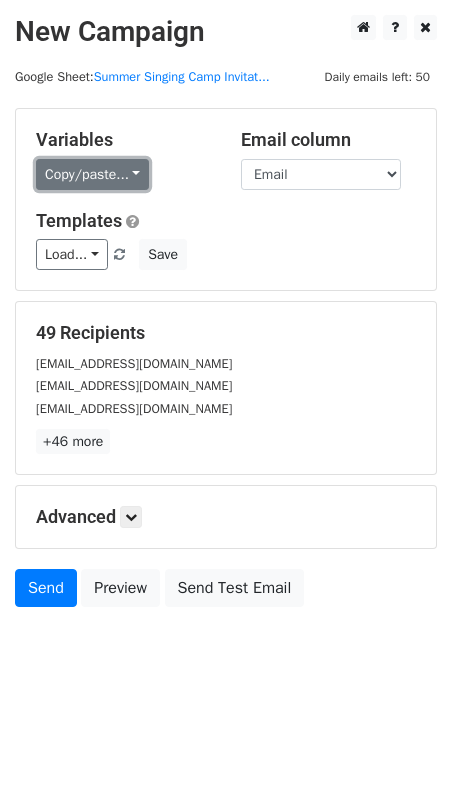 click on "Copy/paste..." at bounding box center (92, 174) 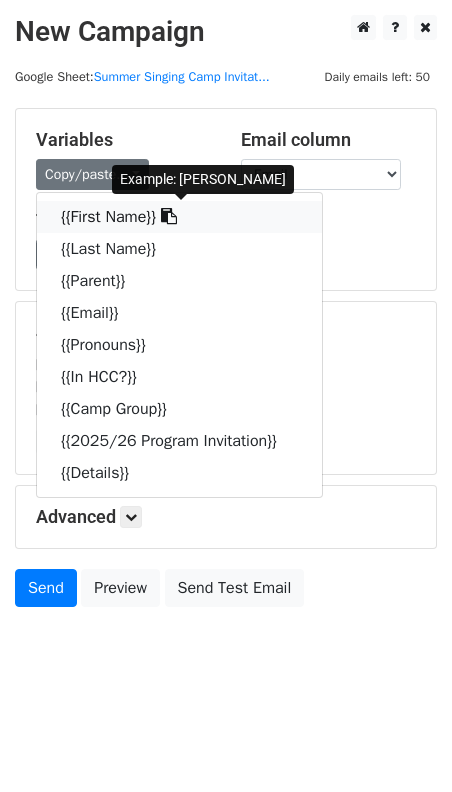 click on "{{First Name}}" at bounding box center [179, 217] 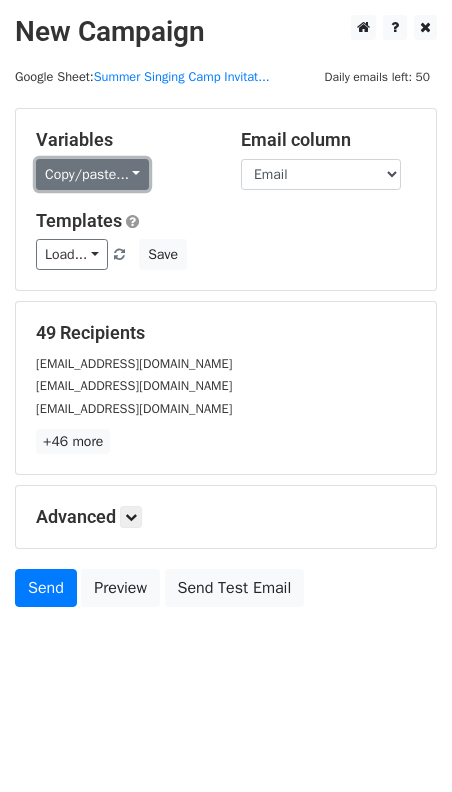 click on "Copy/paste..." at bounding box center [92, 174] 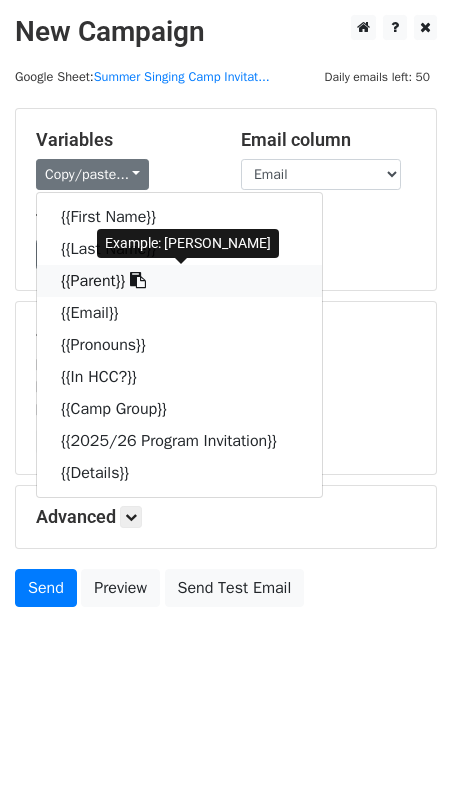 click on "{{Parent}}" at bounding box center [179, 281] 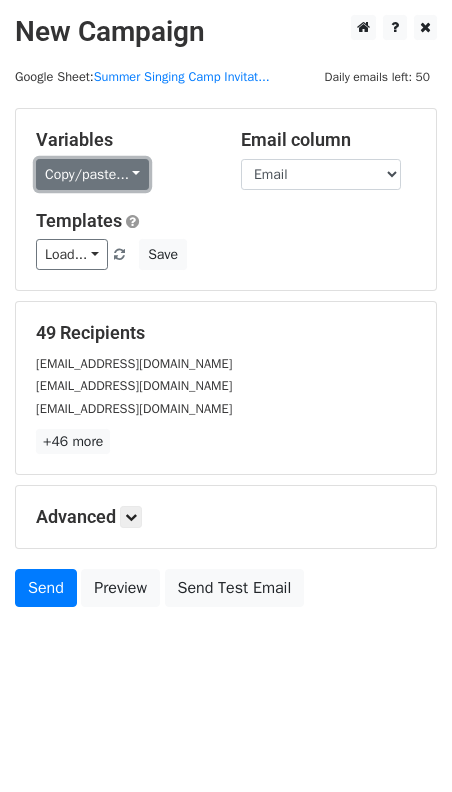 click on "Copy/paste..." at bounding box center [92, 174] 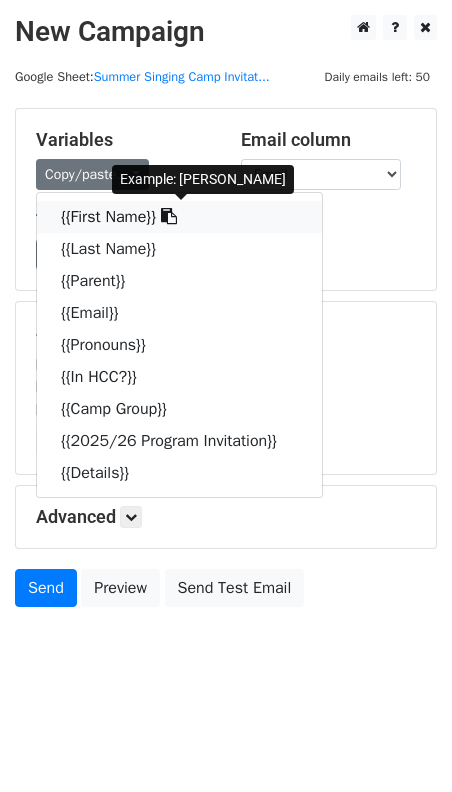 click on "{{First Name}}" at bounding box center [179, 217] 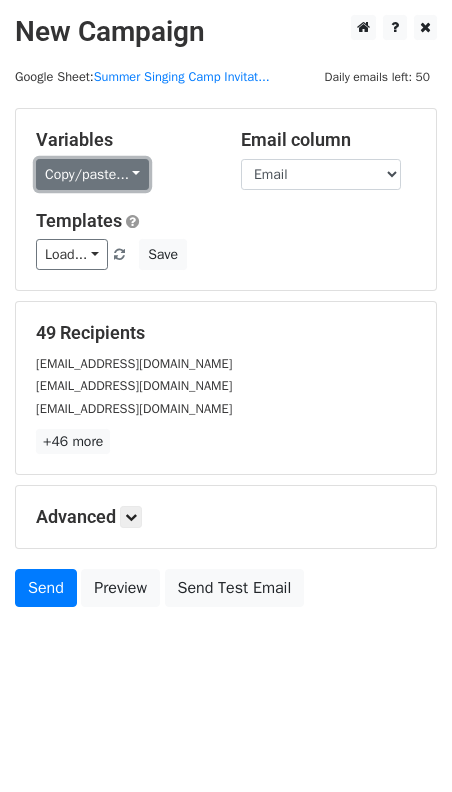 click on "Copy/paste..." at bounding box center [92, 174] 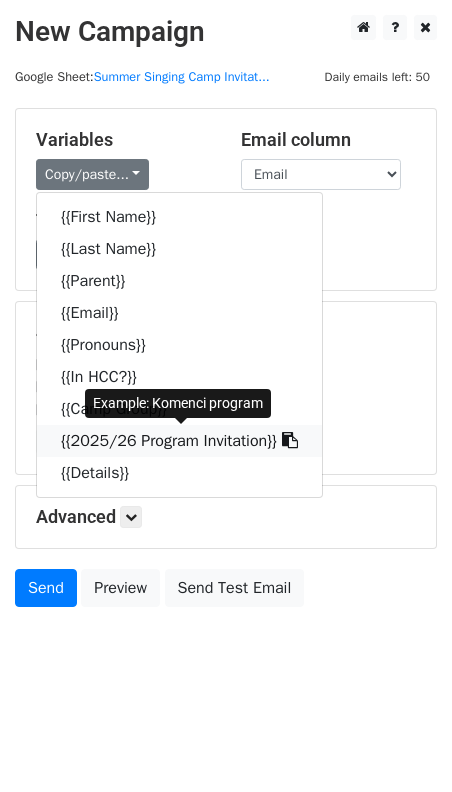 click on "{{2025/26 Program Invitation}}" at bounding box center (179, 441) 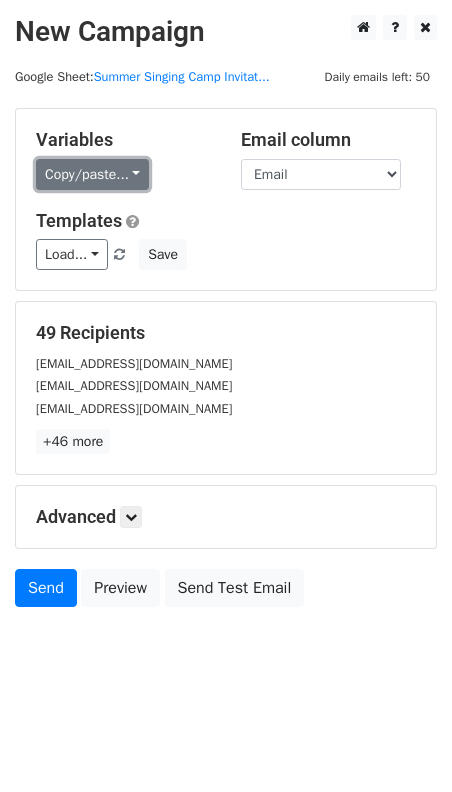 click on "Copy/paste..." at bounding box center [92, 174] 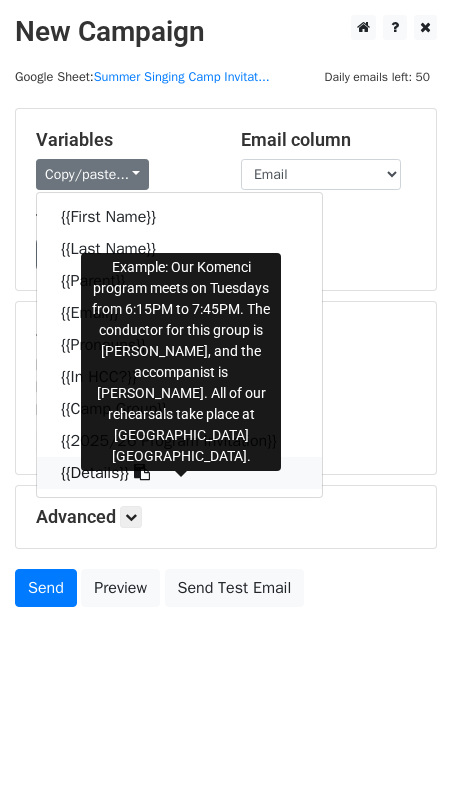 click at bounding box center [142, 472] 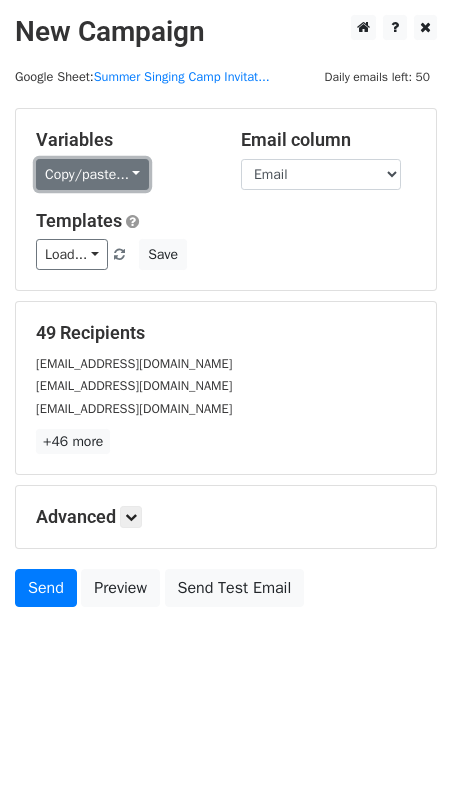 click on "Copy/paste..." at bounding box center (92, 174) 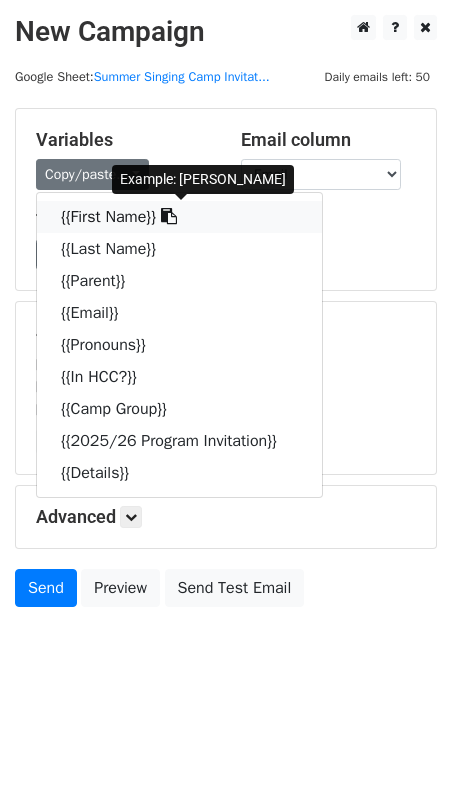 click on "{{First Name}}" at bounding box center (179, 217) 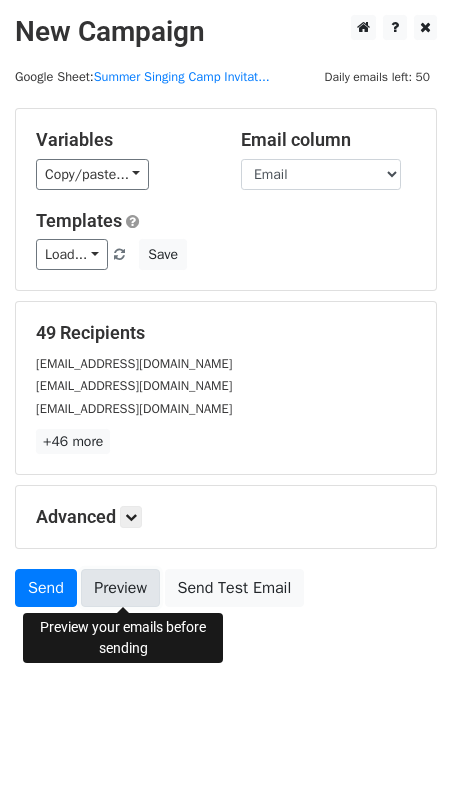 click on "Preview" at bounding box center [120, 588] 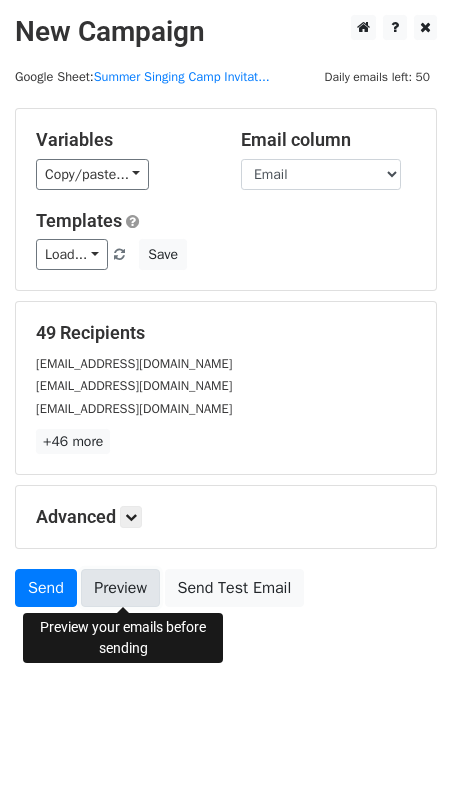 click on "Preview" at bounding box center (120, 588) 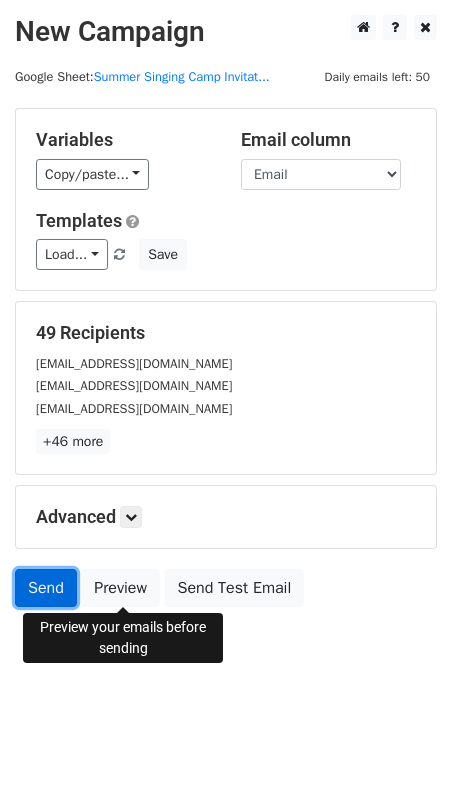 click on "Send" at bounding box center [46, 588] 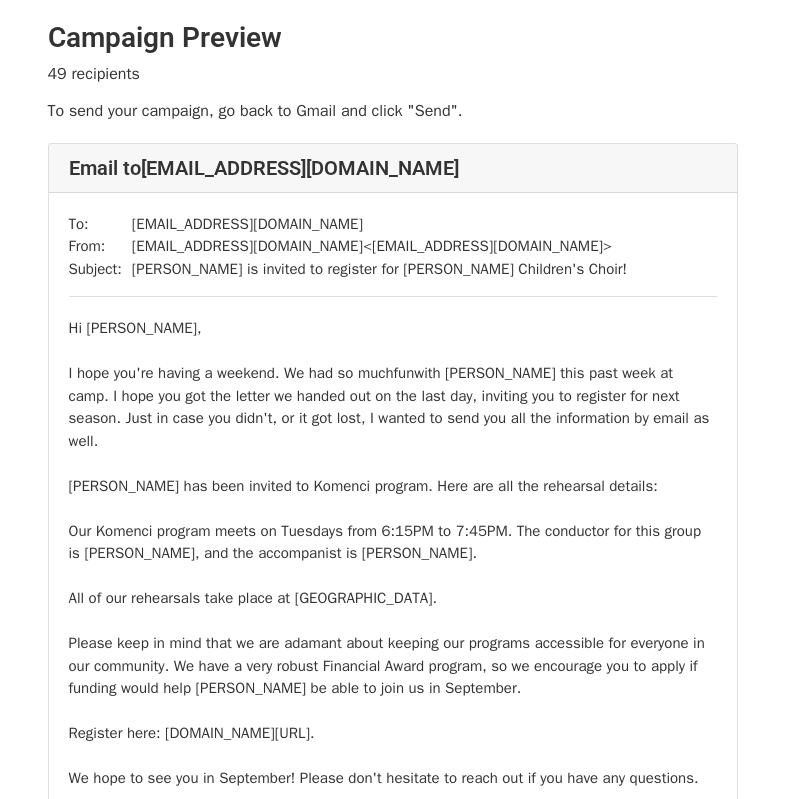 scroll, scrollTop: 0, scrollLeft: 0, axis: both 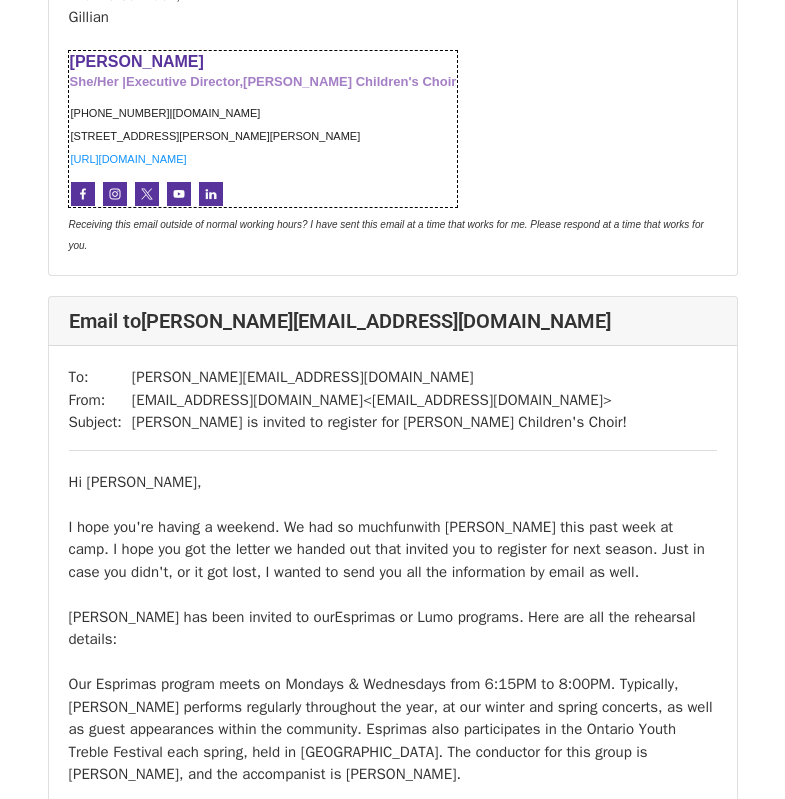 drag, startPoint x: 793, startPoint y: 11, endPoint x: 713, endPoint y: 573, distance: 567.6654 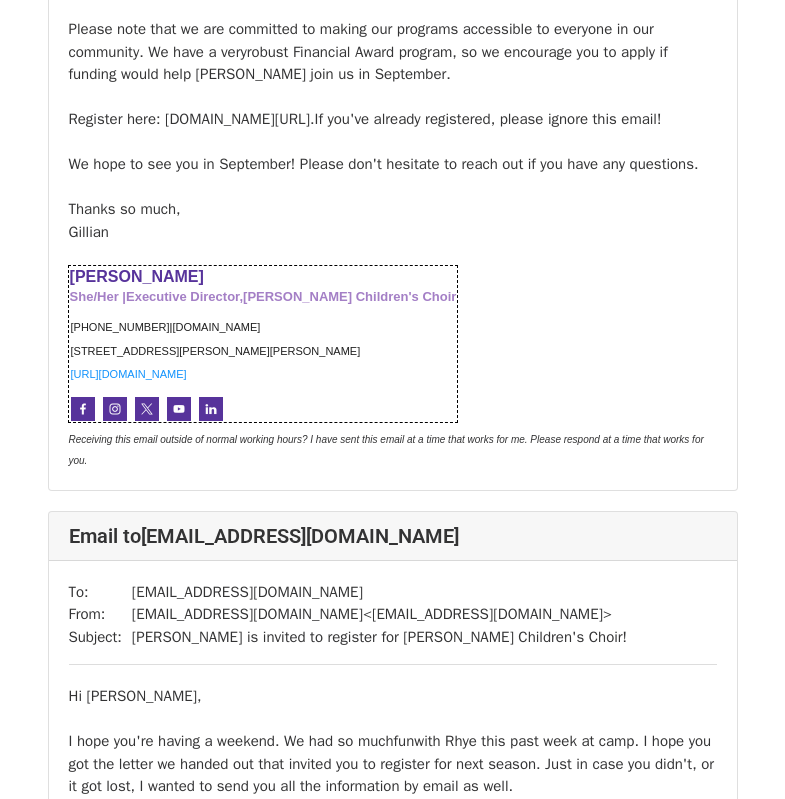 scroll, scrollTop: 46612, scrollLeft: 0, axis: vertical 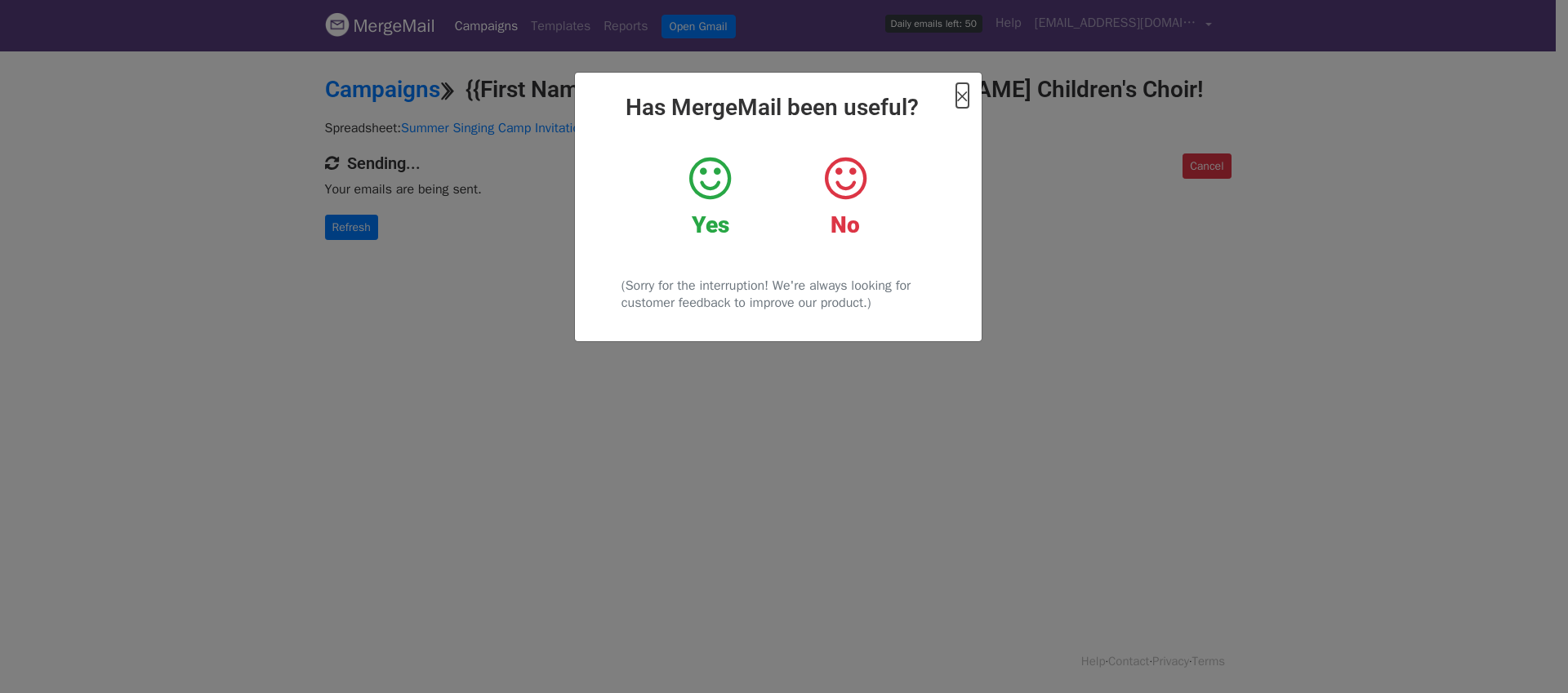 click on "×" at bounding box center [962, 96] 